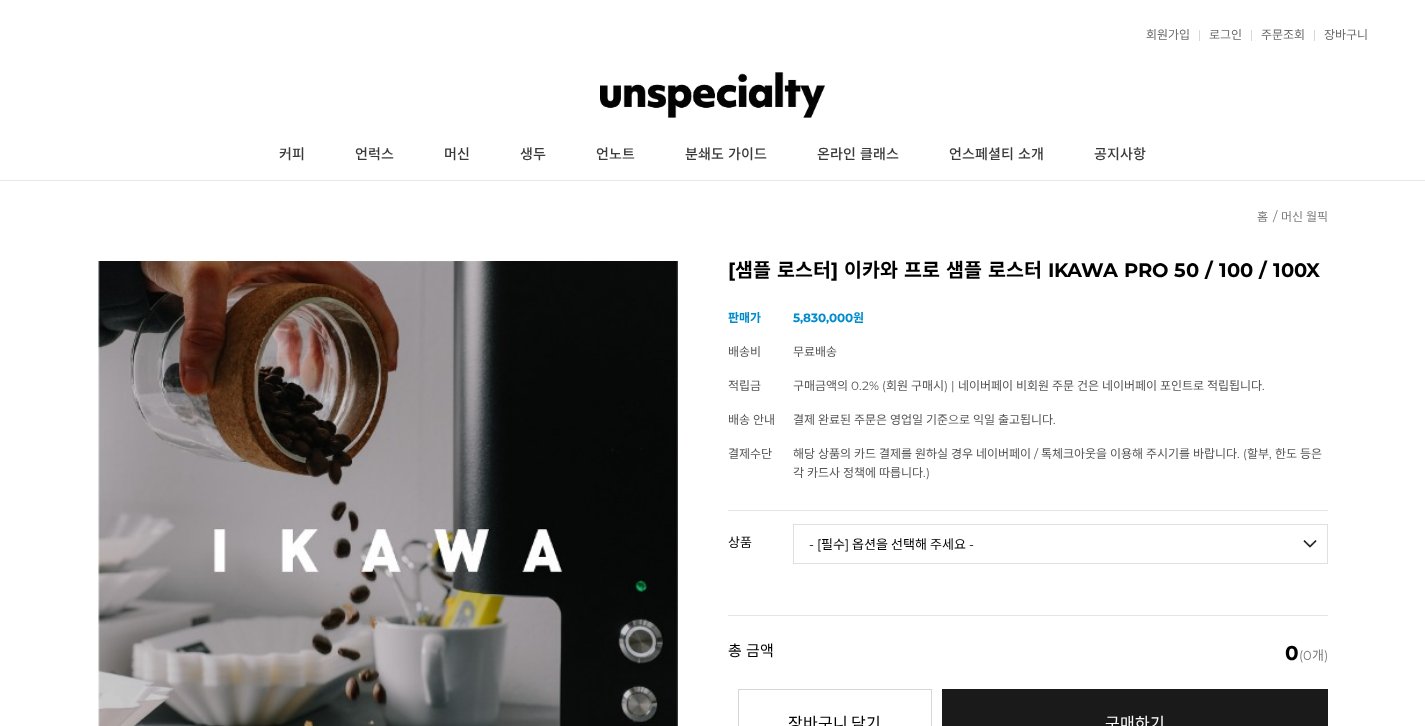 scroll, scrollTop: 0, scrollLeft: 0, axis: both 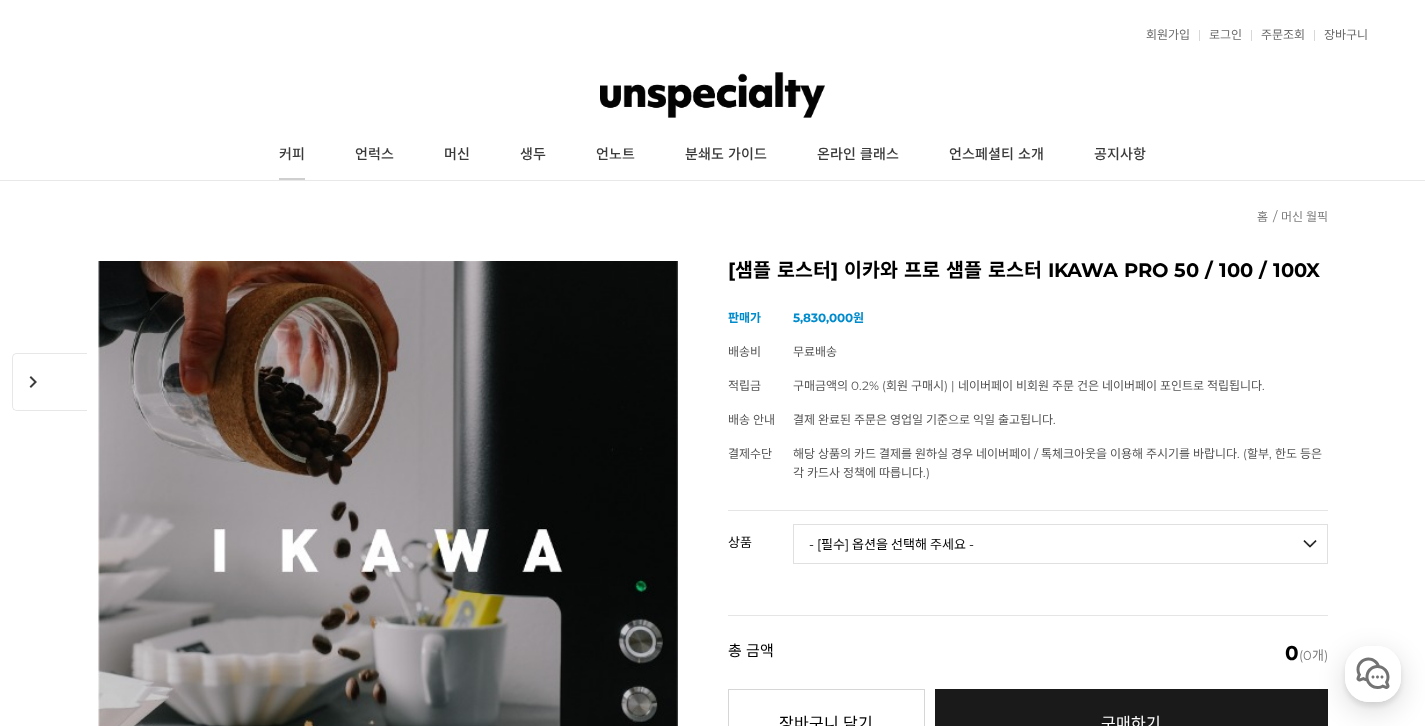 click on "커피" at bounding box center [292, 155] 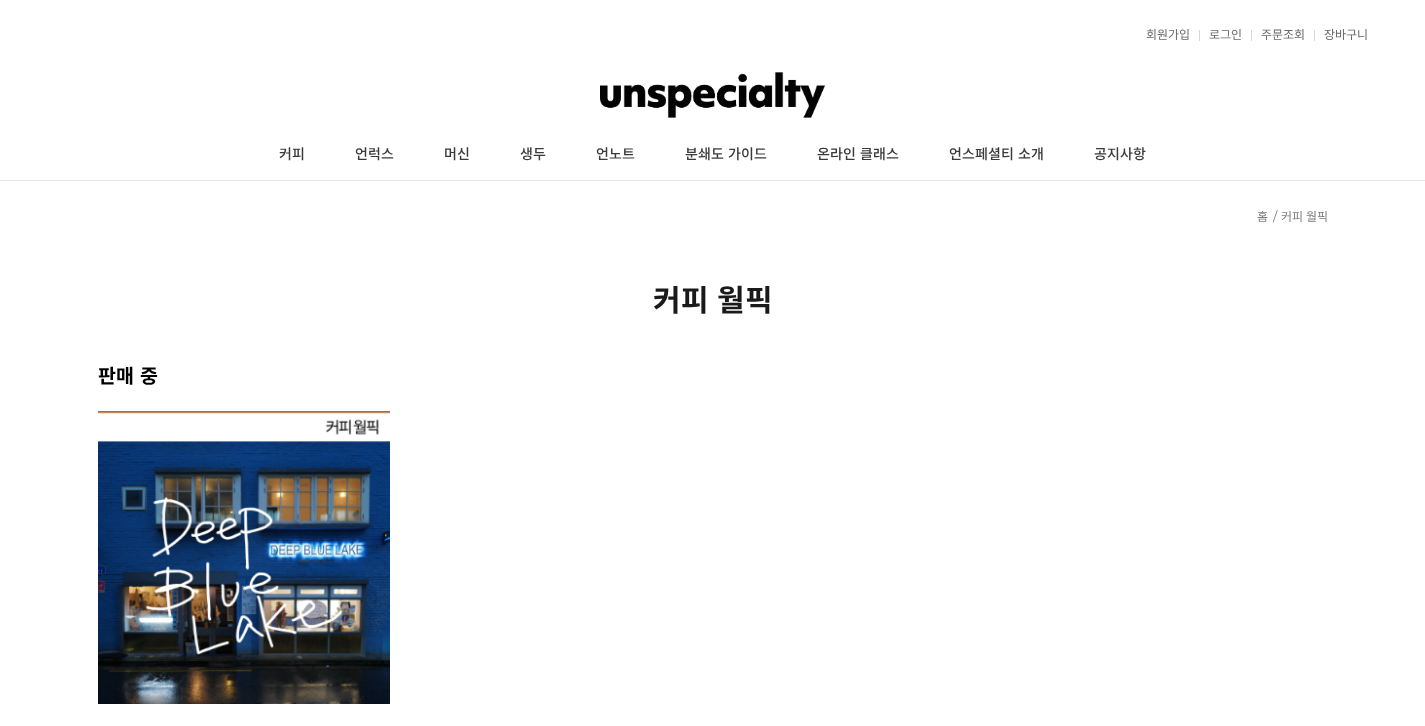 click on "언럭스" at bounding box center [374, 155] 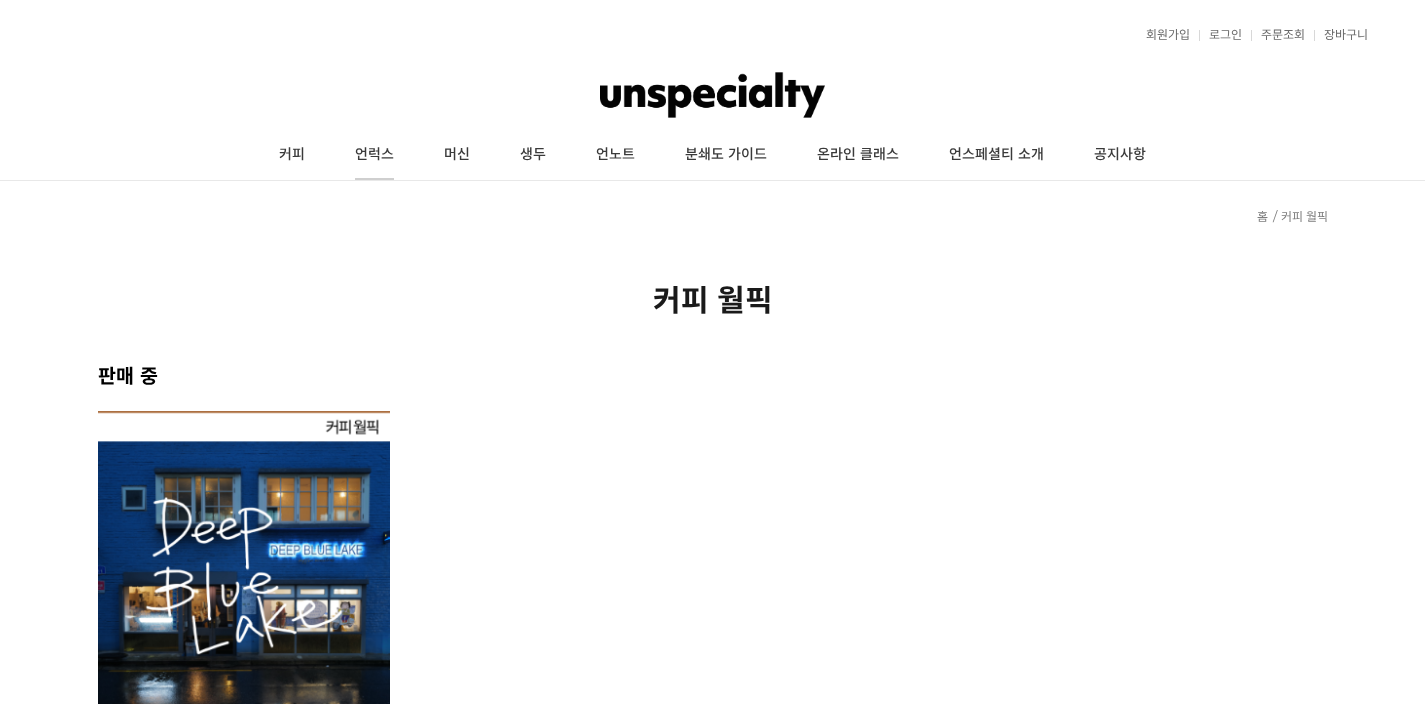 scroll, scrollTop: 0, scrollLeft: 0, axis: both 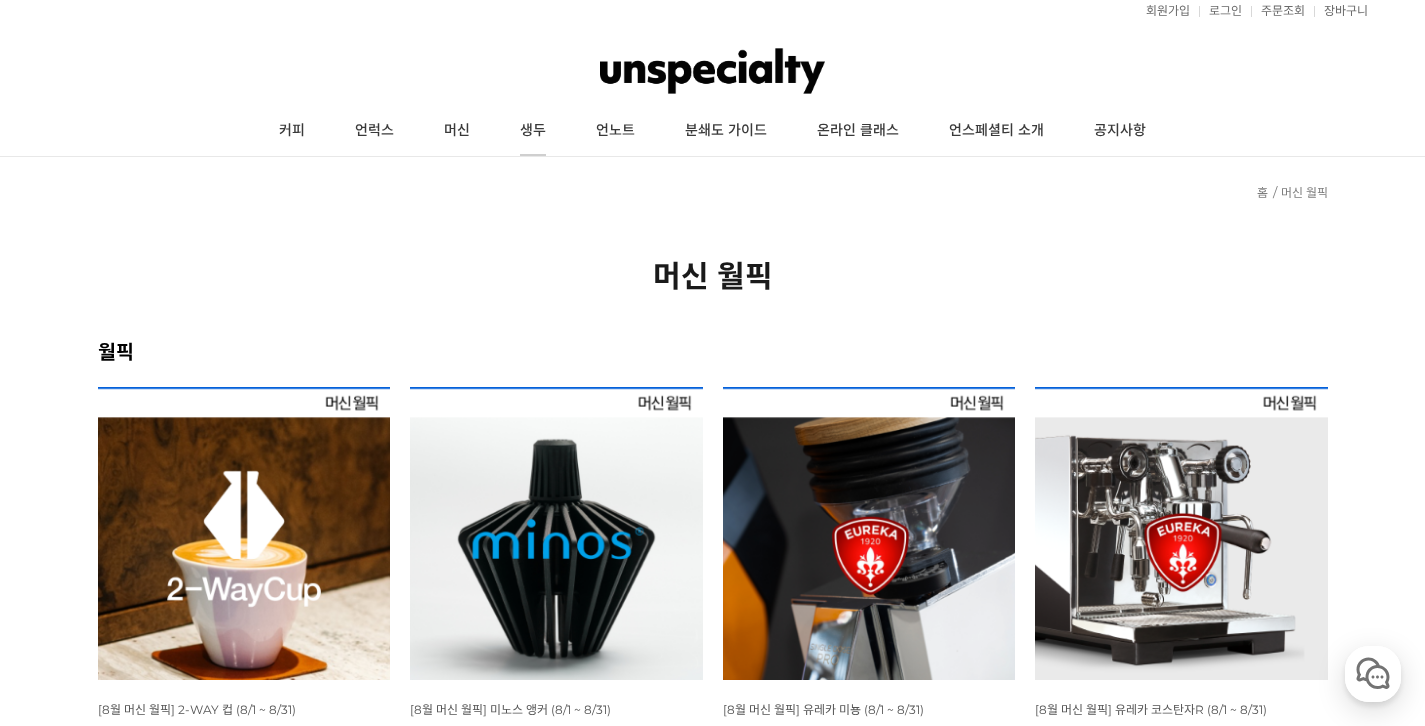 click on "생두" at bounding box center (533, 131) 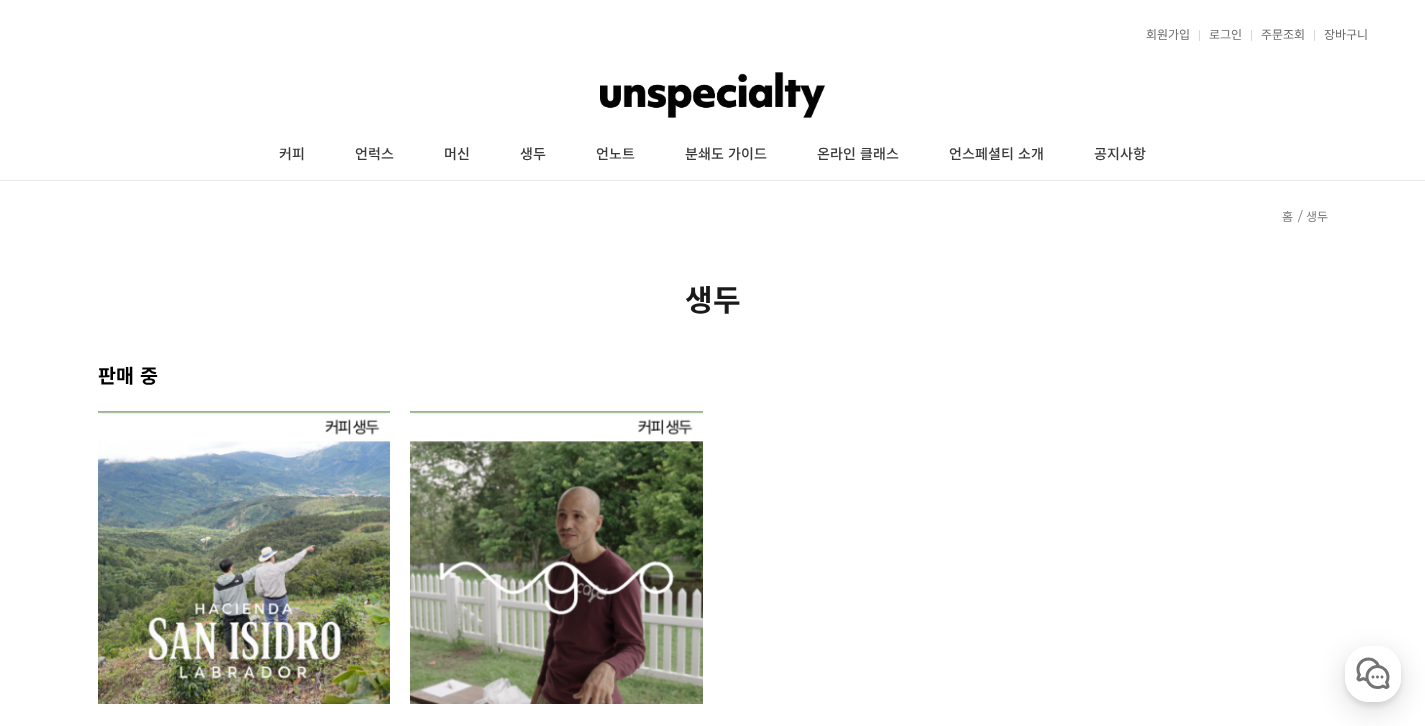 scroll, scrollTop: 0, scrollLeft: 0, axis: both 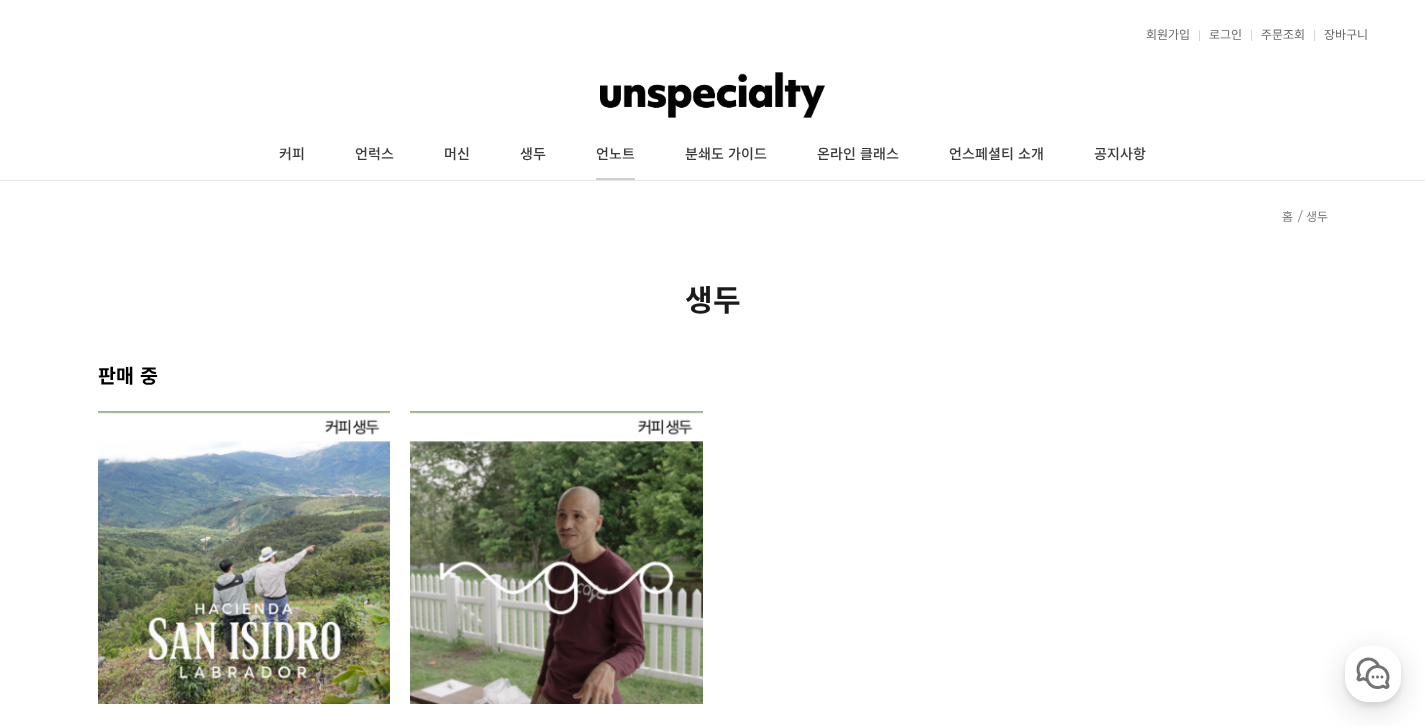 click on "언노트" at bounding box center (615, 155) 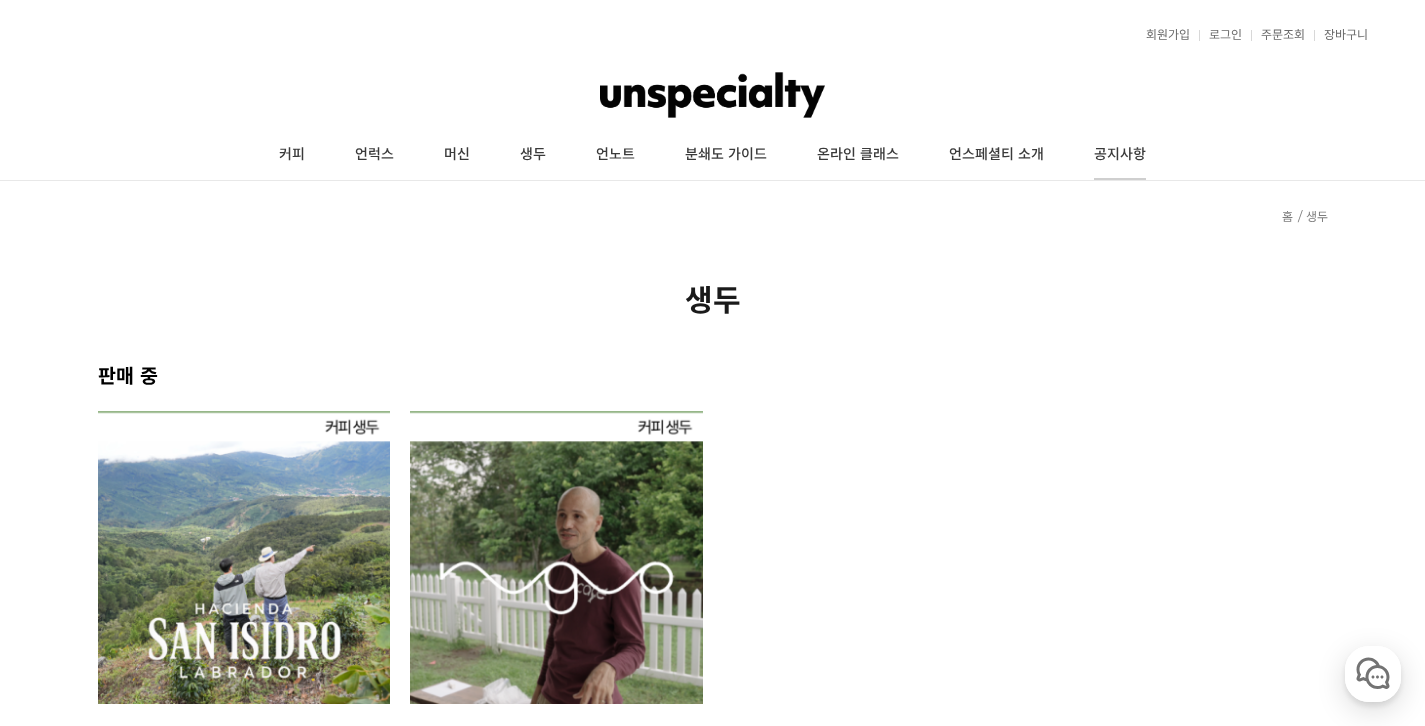 click on "공지사항" at bounding box center (1120, 155) 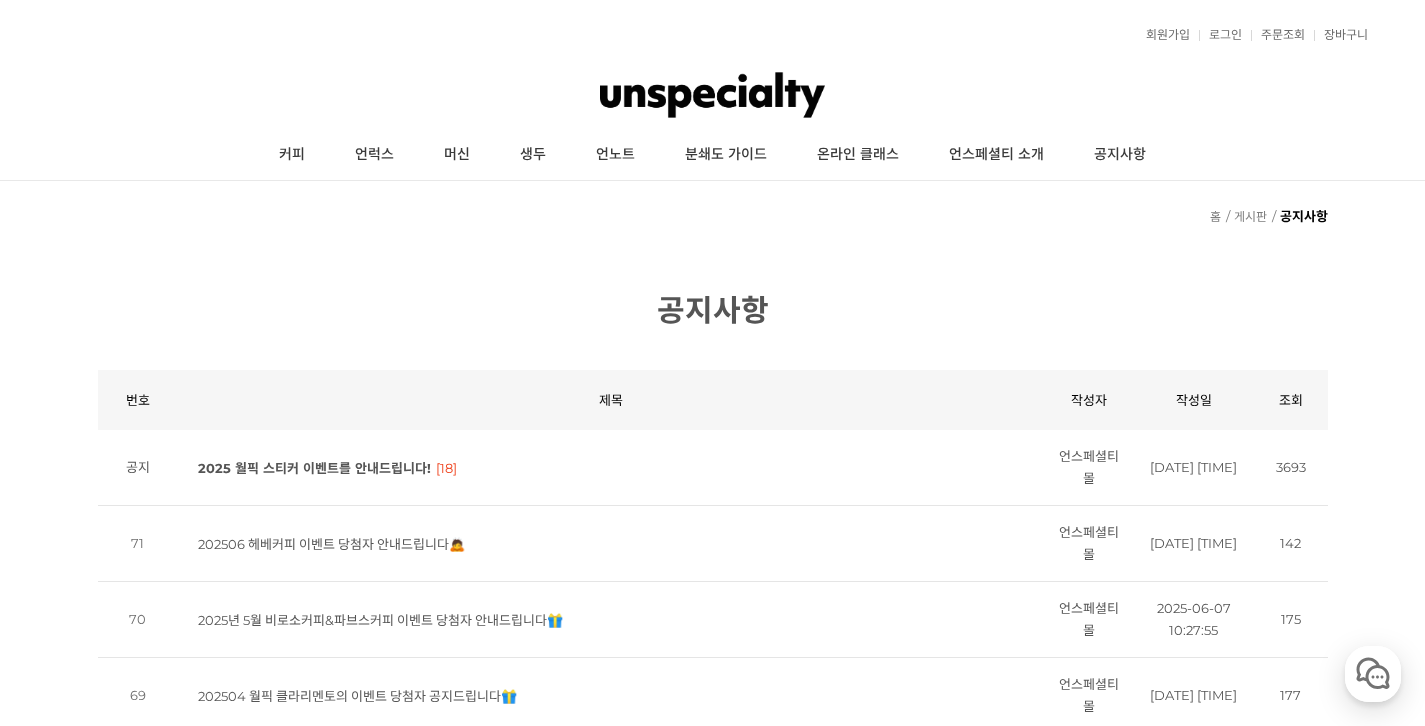 scroll, scrollTop: 0, scrollLeft: 0, axis: both 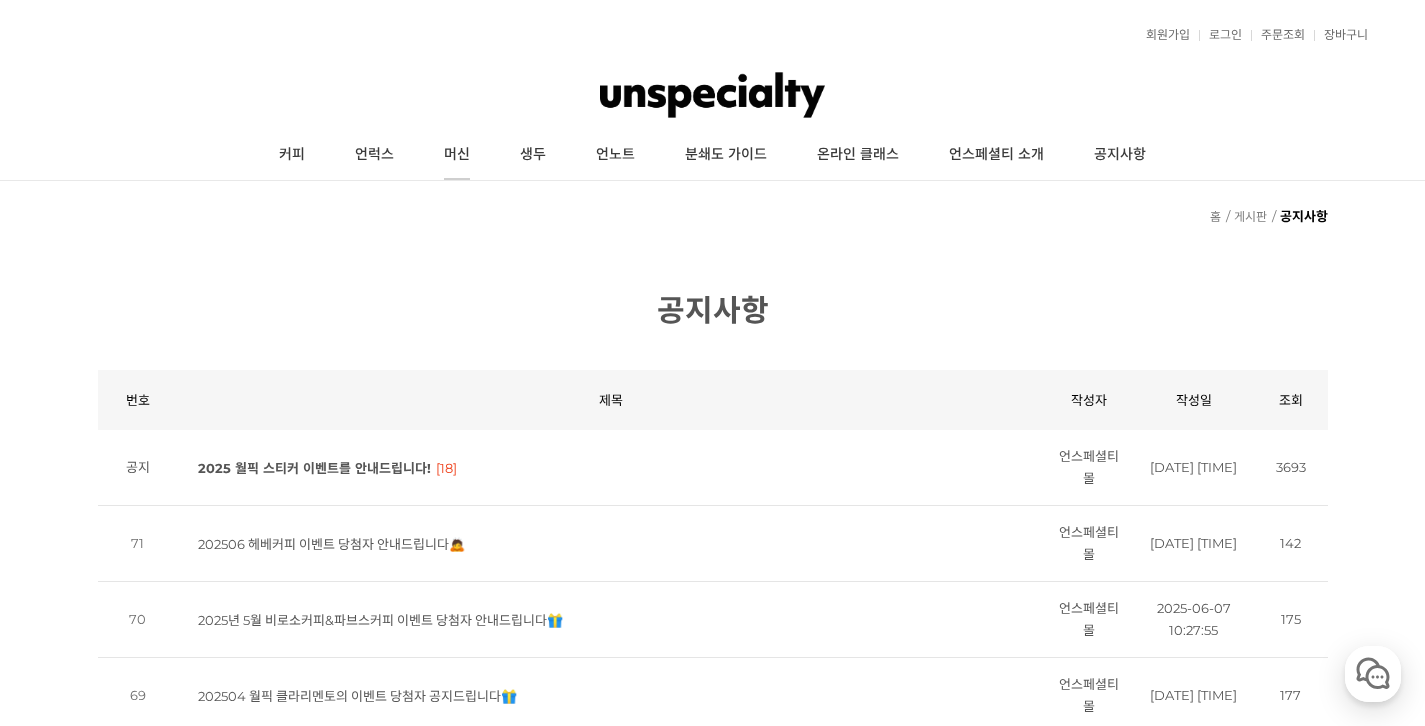 click on "머신" at bounding box center (457, 155) 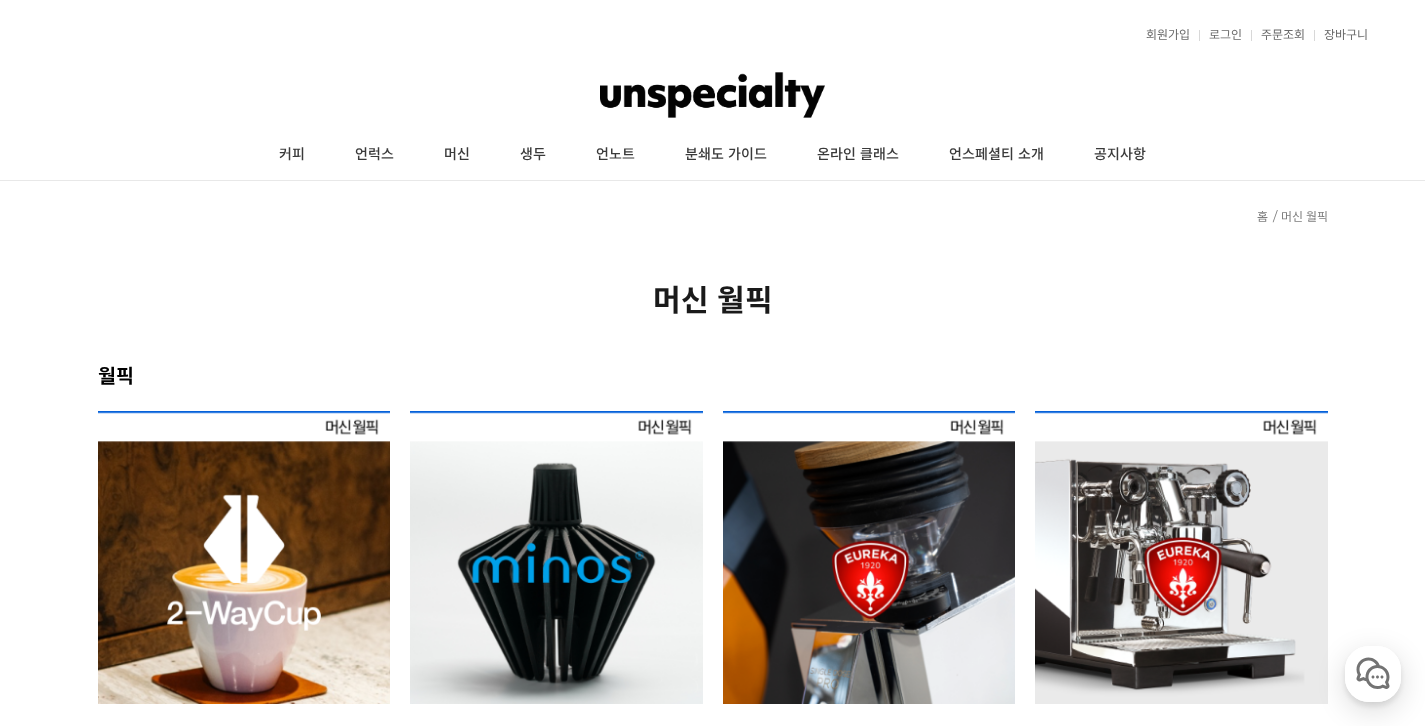 scroll, scrollTop: 0, scrollLeft: 0, axis: both 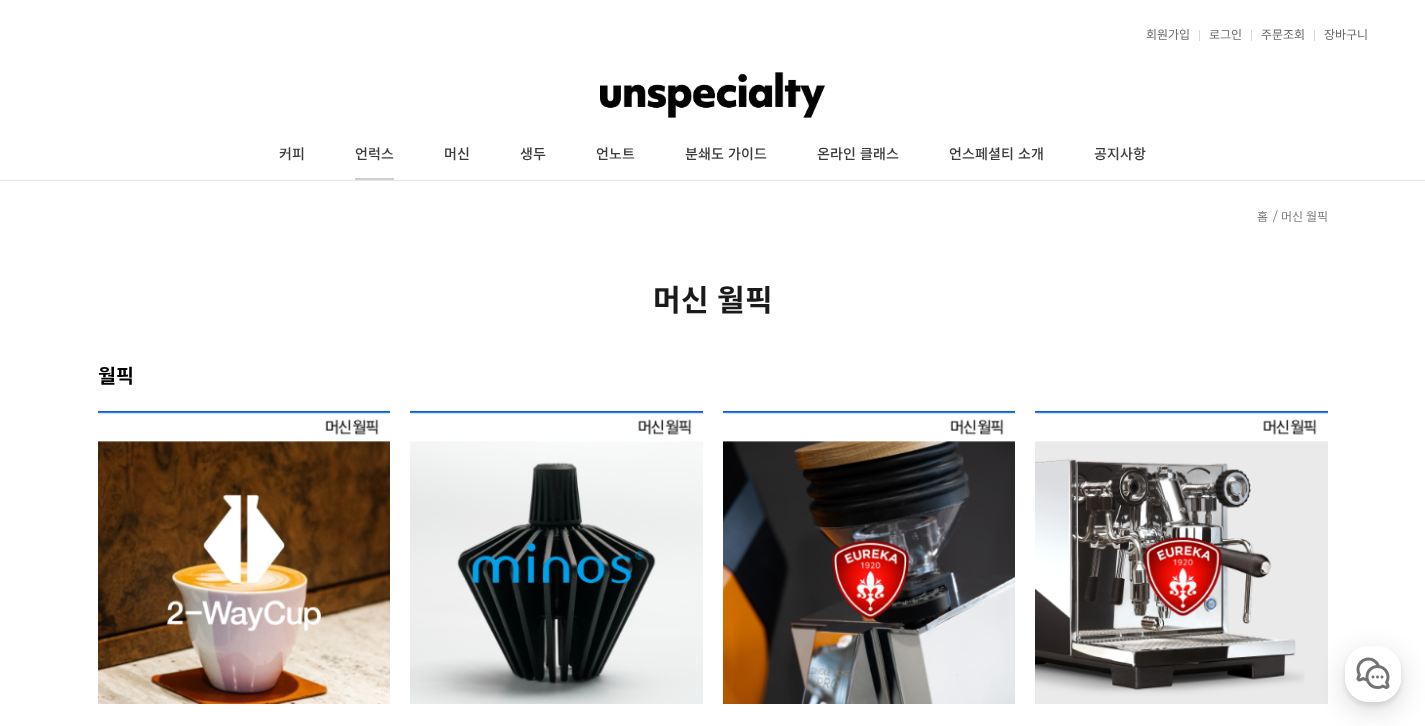 click on "언럭스" at bounding box center (374, 155) 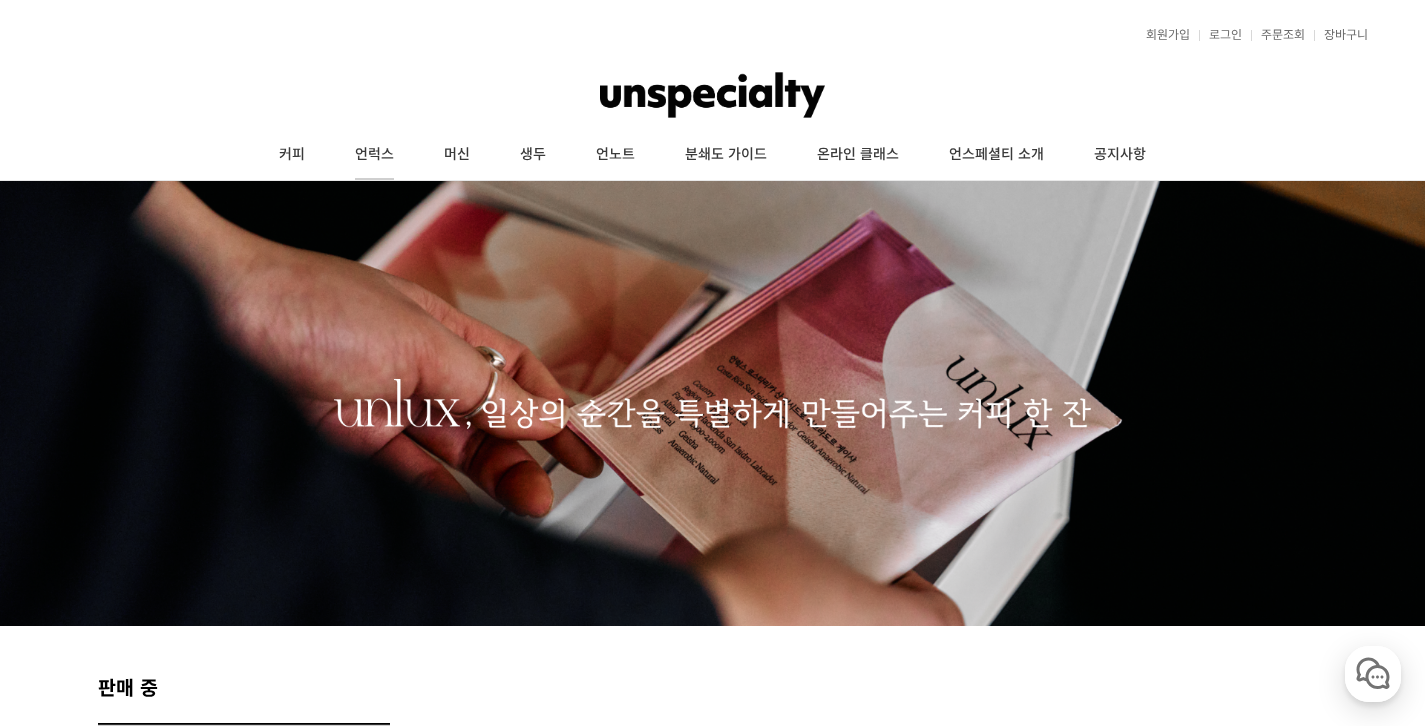 scroll, scrollTop: 0, scrollLeft: 0, axis: both 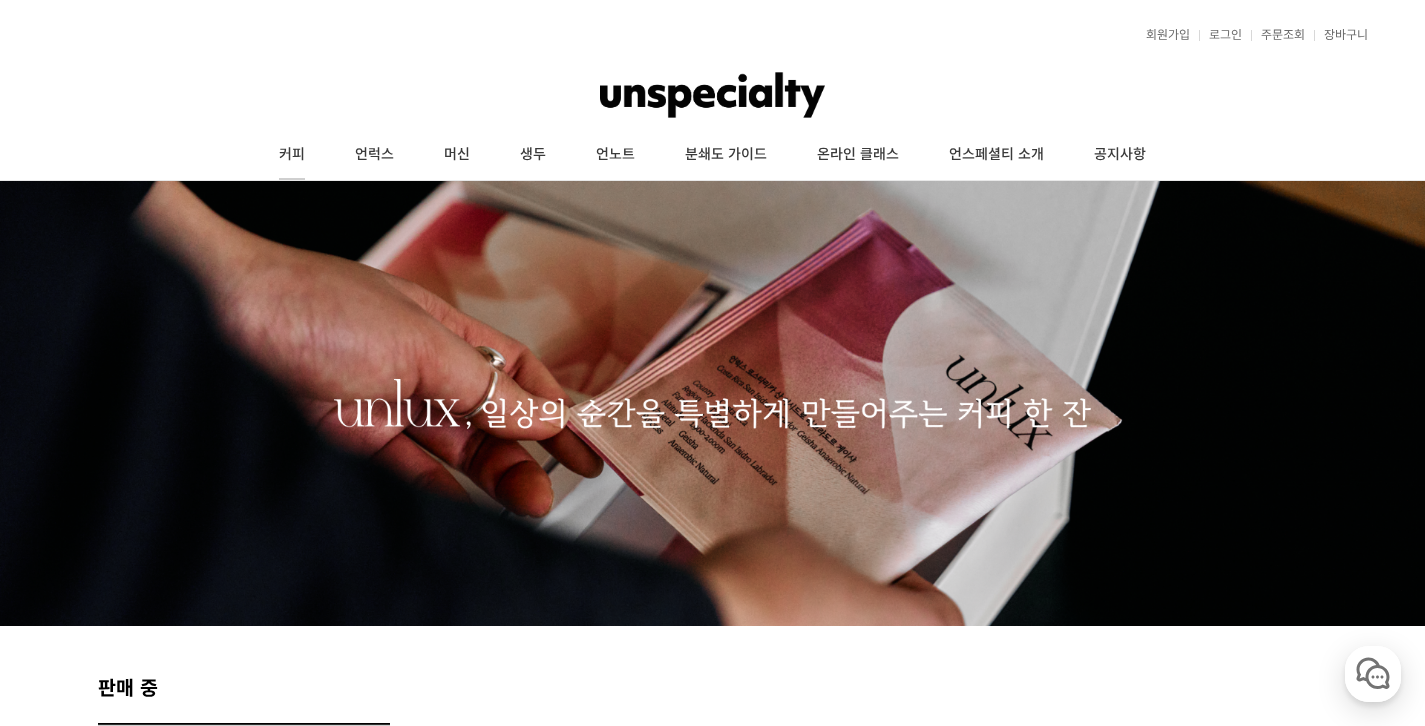 click on "커피" at bounding box center (292, 155) 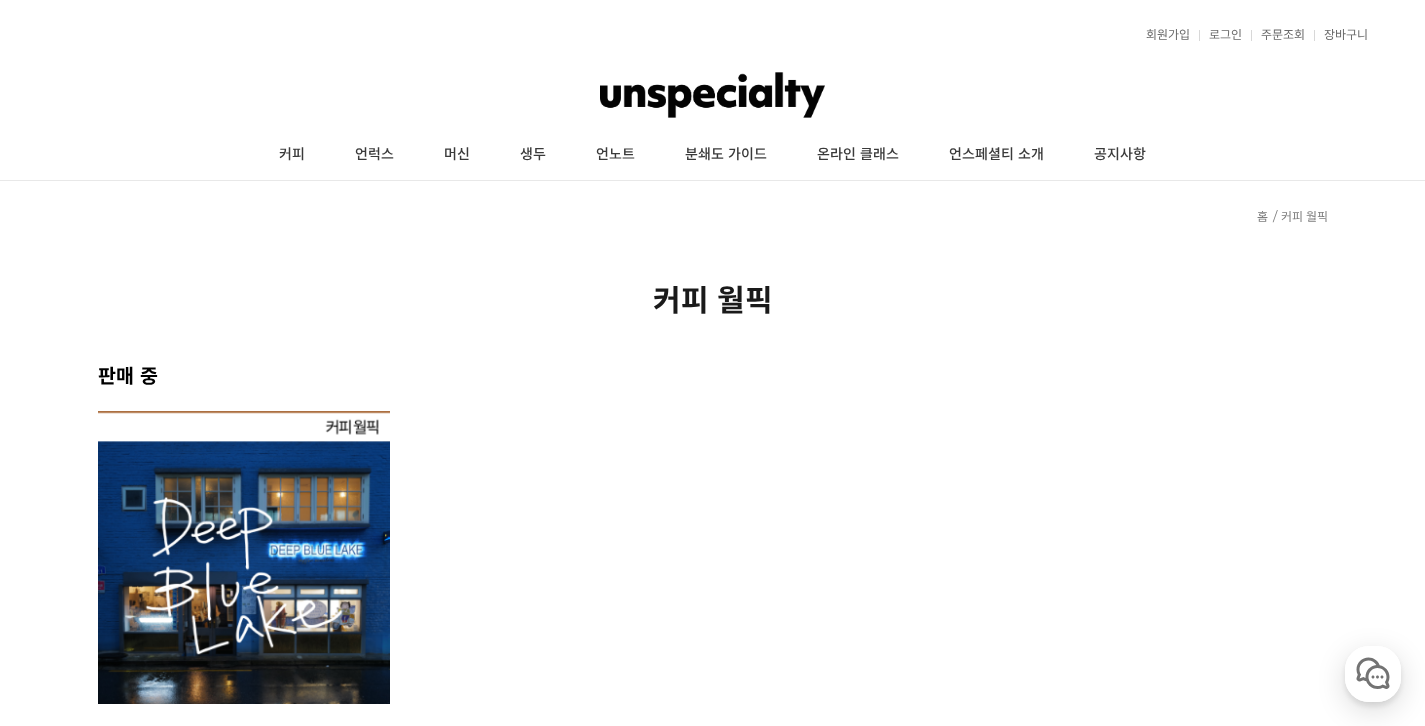 scroll, scrollTop: 0, scrollLeft: 0, axis: both 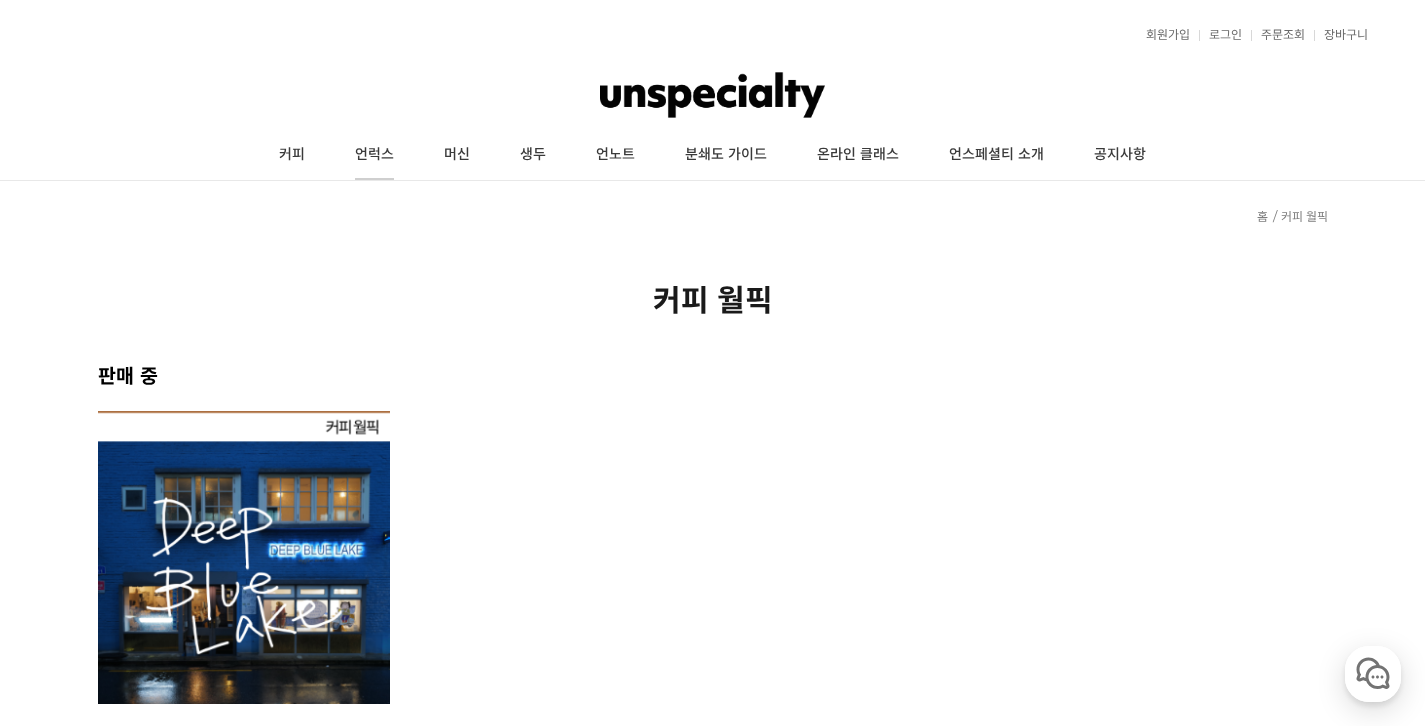 click on "언럭스" at bounding box center [374, 155] 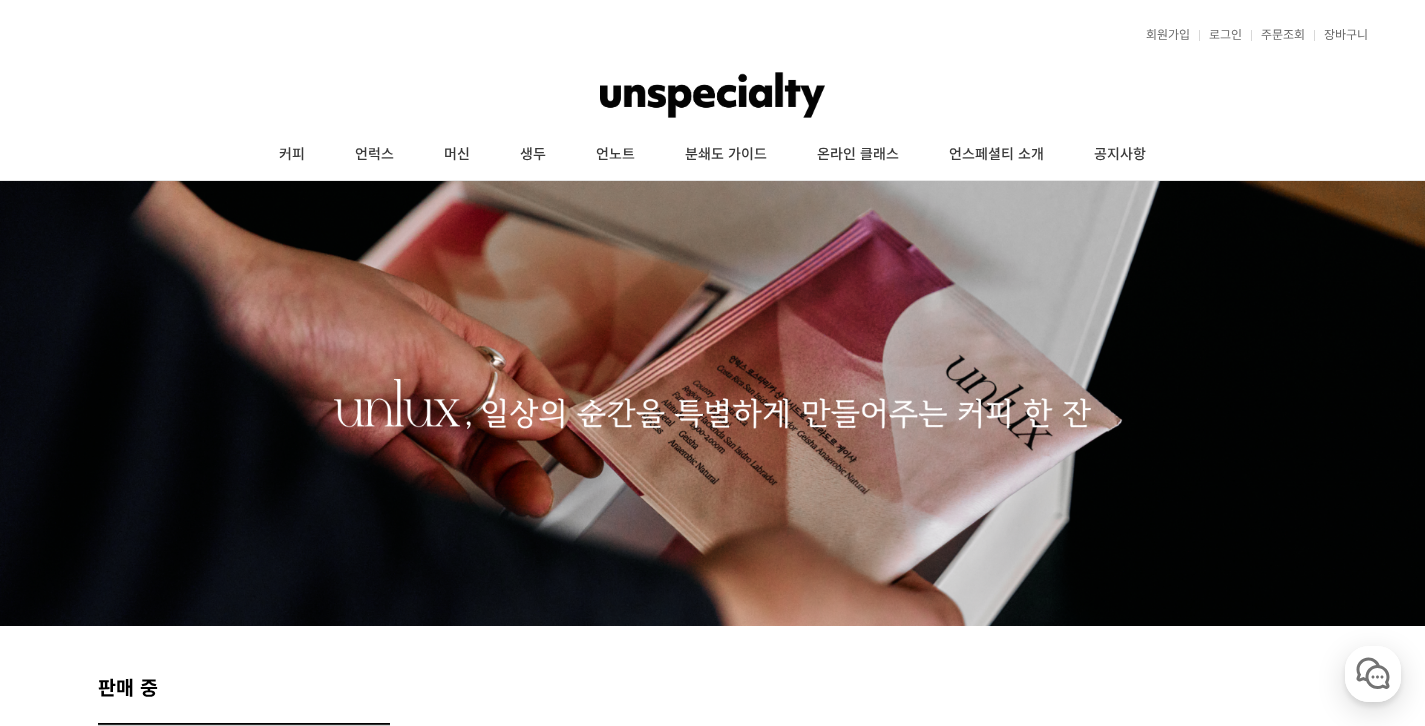 scroll, scrollTop: 0, scrollLeft: 0, axis: both 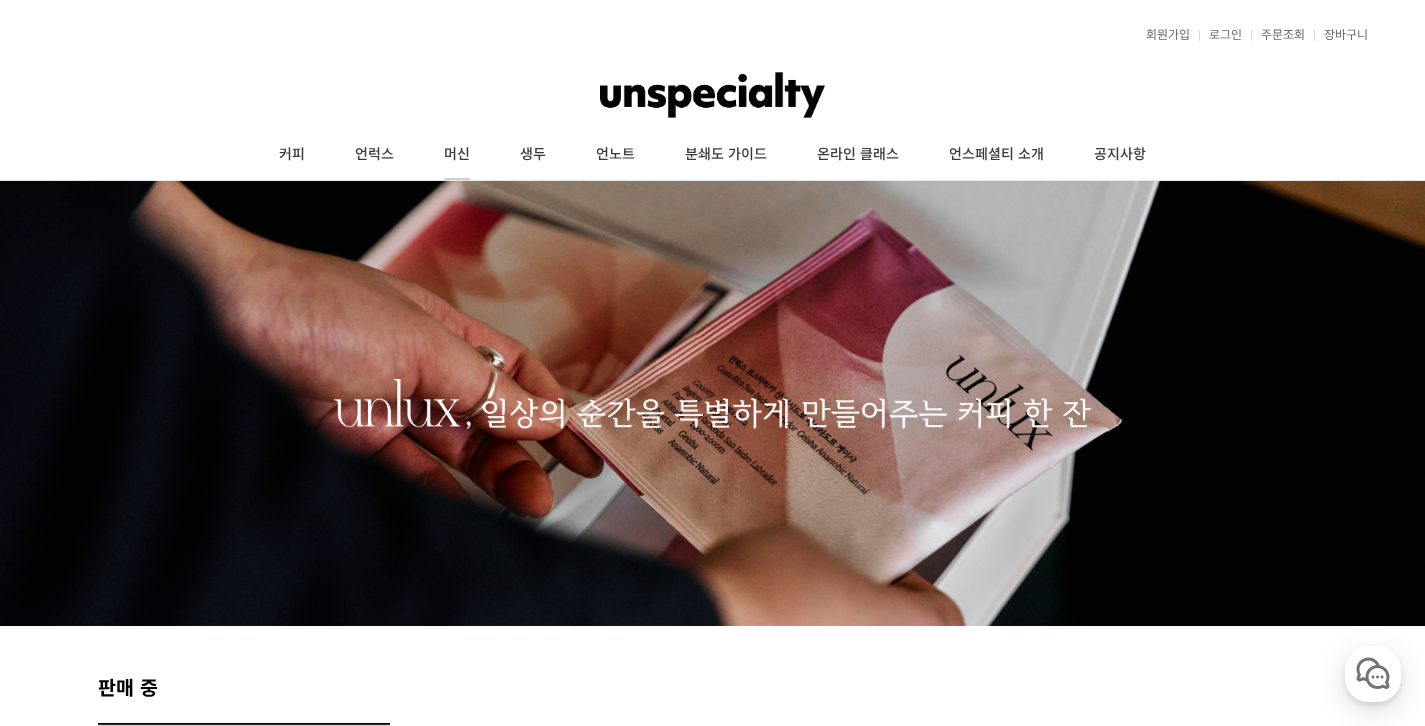 click on "머신" at bounding box center [457, 155] 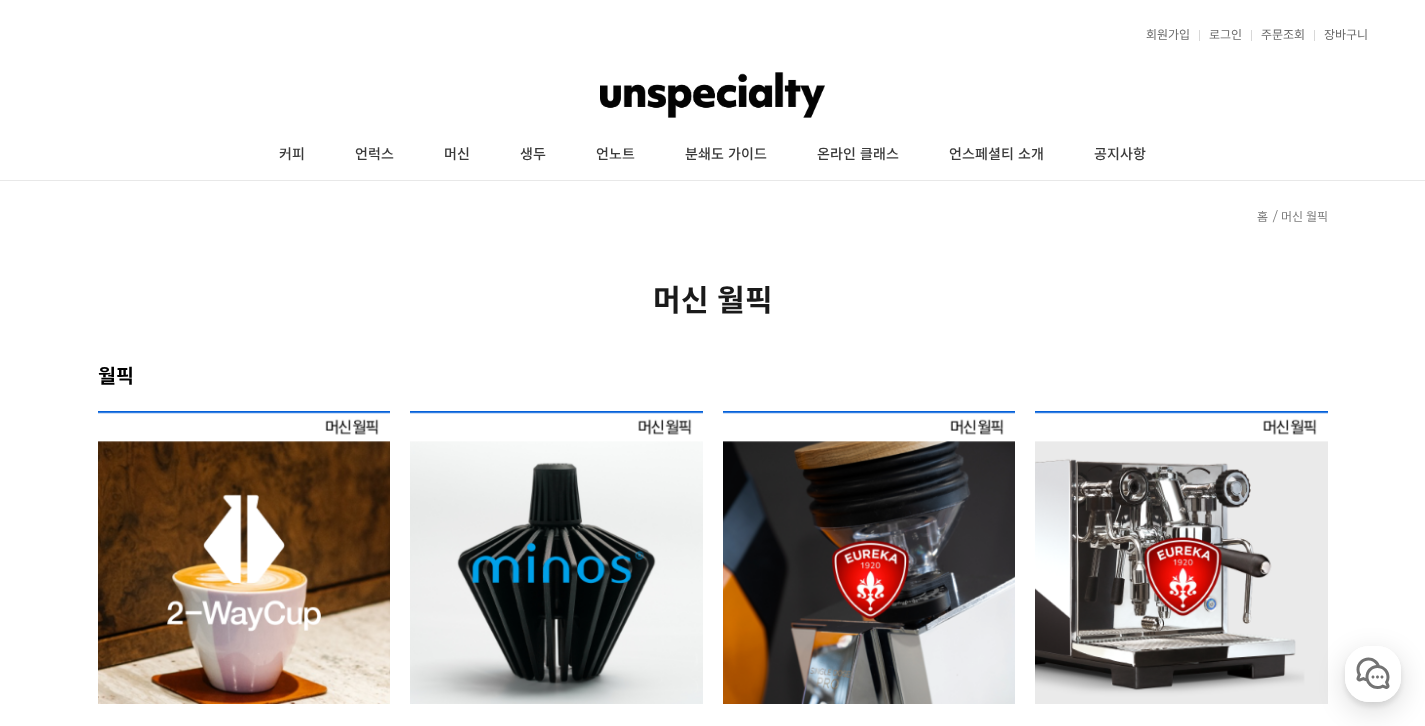 scroll, scrollTop: 0, scrollLeft: 0, axis: both 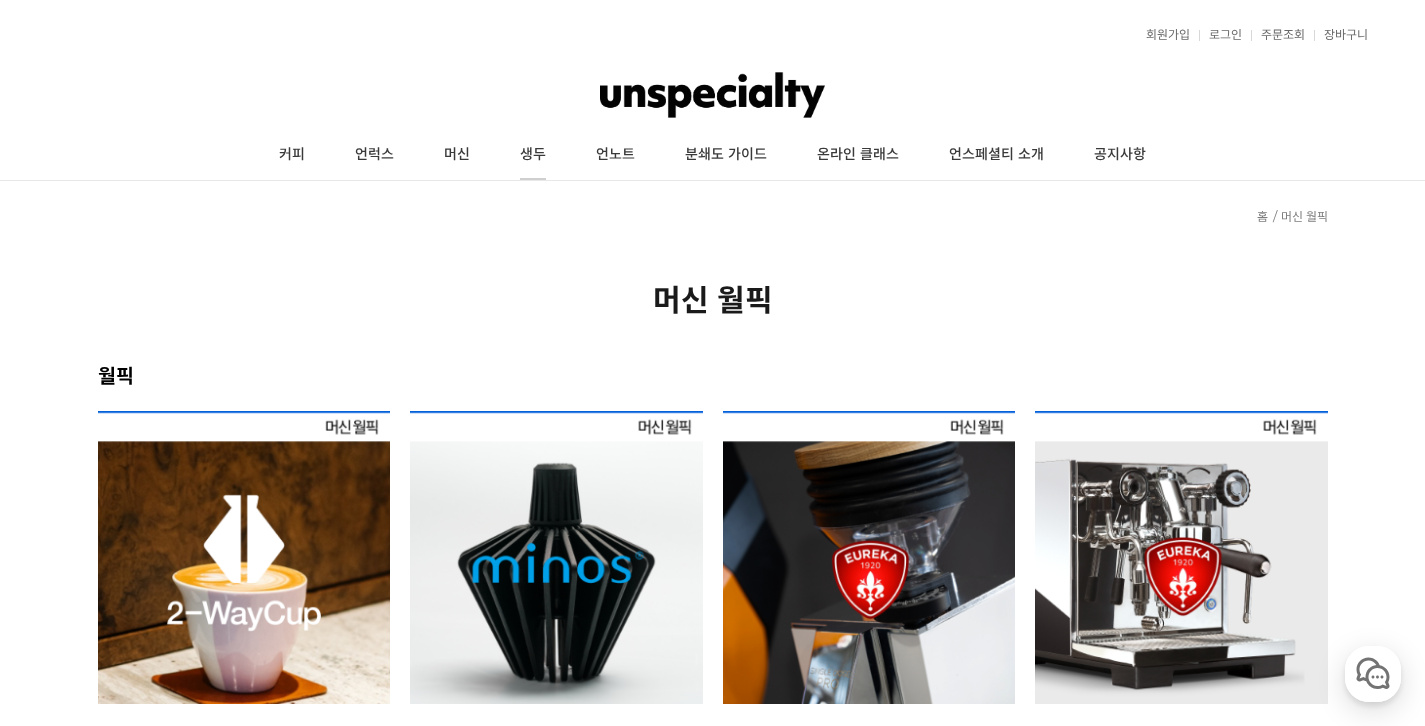 click on "생두" at bounding box center [533, 155] 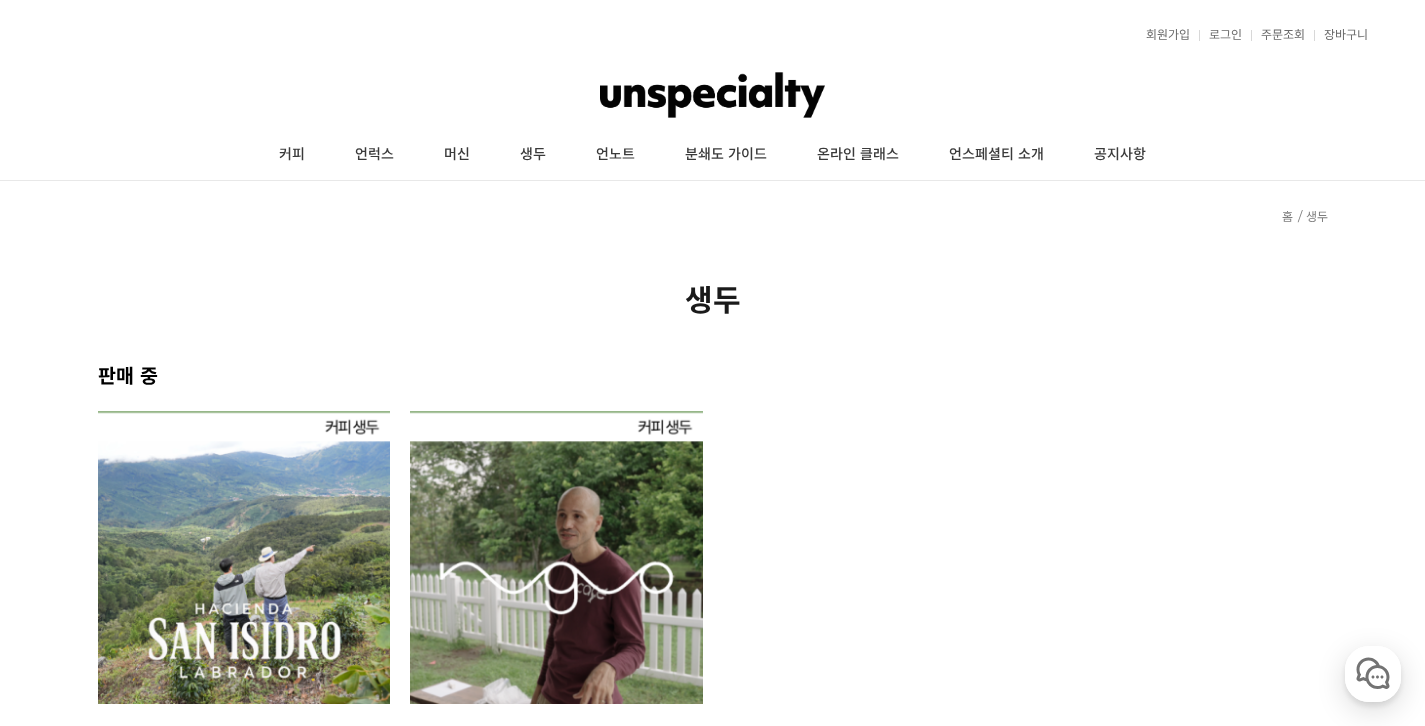 scroll, scrollTop: 0, scrollLeft: 0, axis: both 